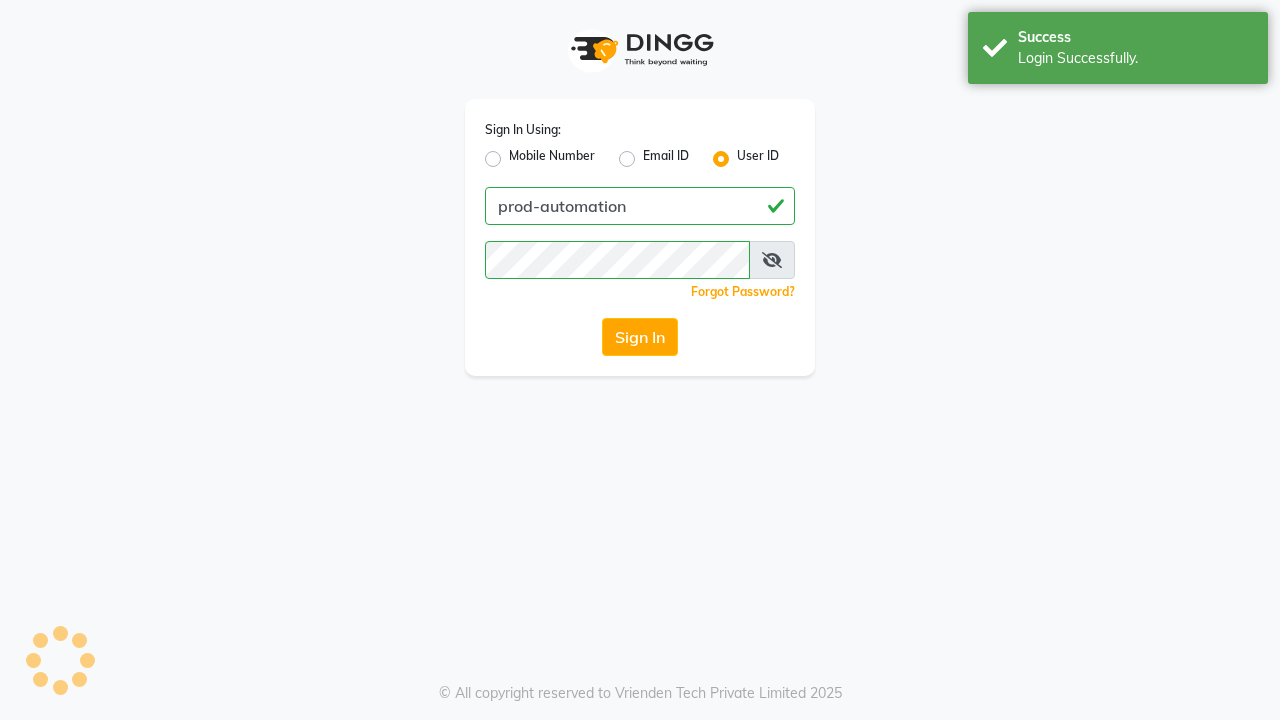 scroll, scrollTop: 0, scrollLeft: 0, axis: both 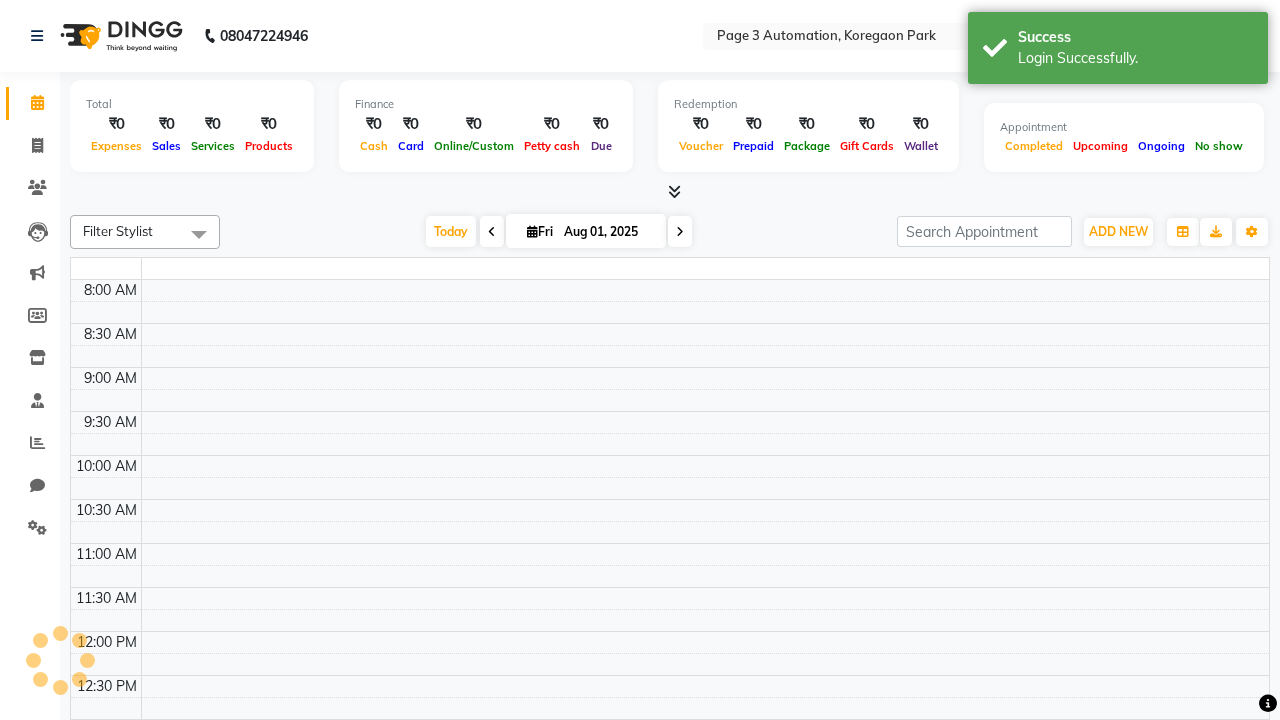 select on "en" 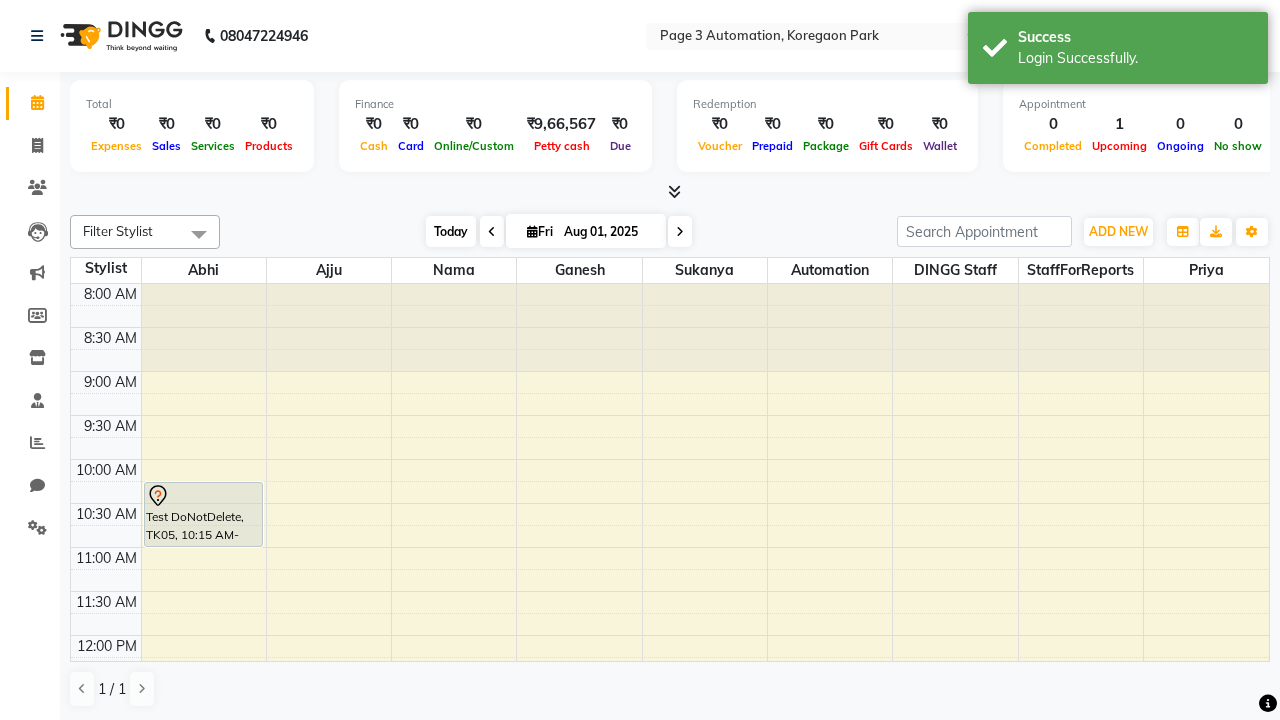 click on "Today" at bounding box center [451, 231] 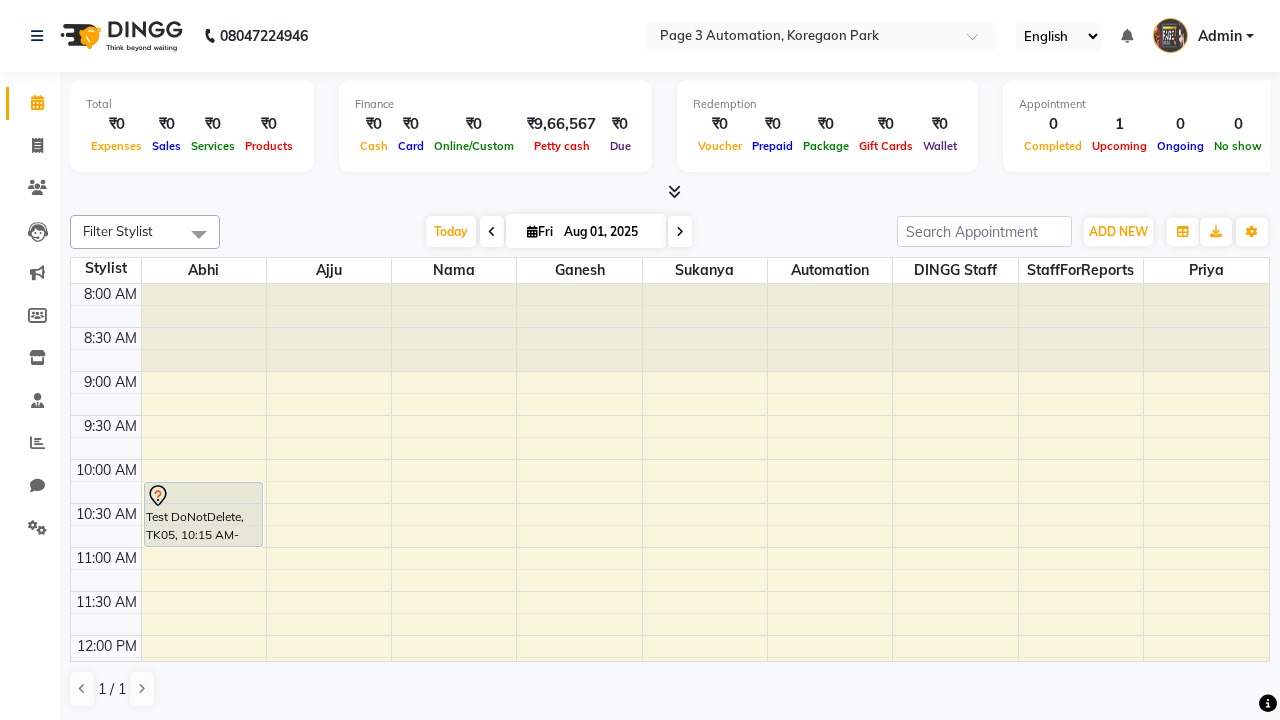 click at bounding box center (680, 232) 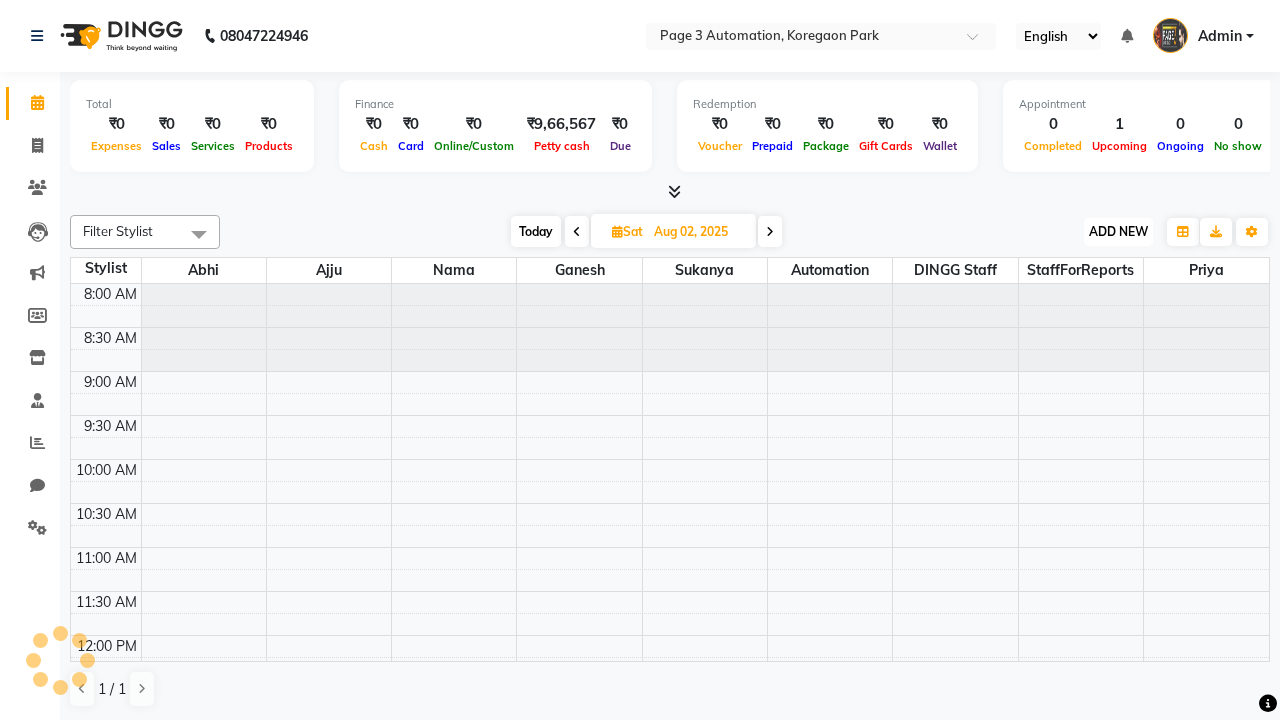click on "ADD NEW" at bounding box center [1118, 231] 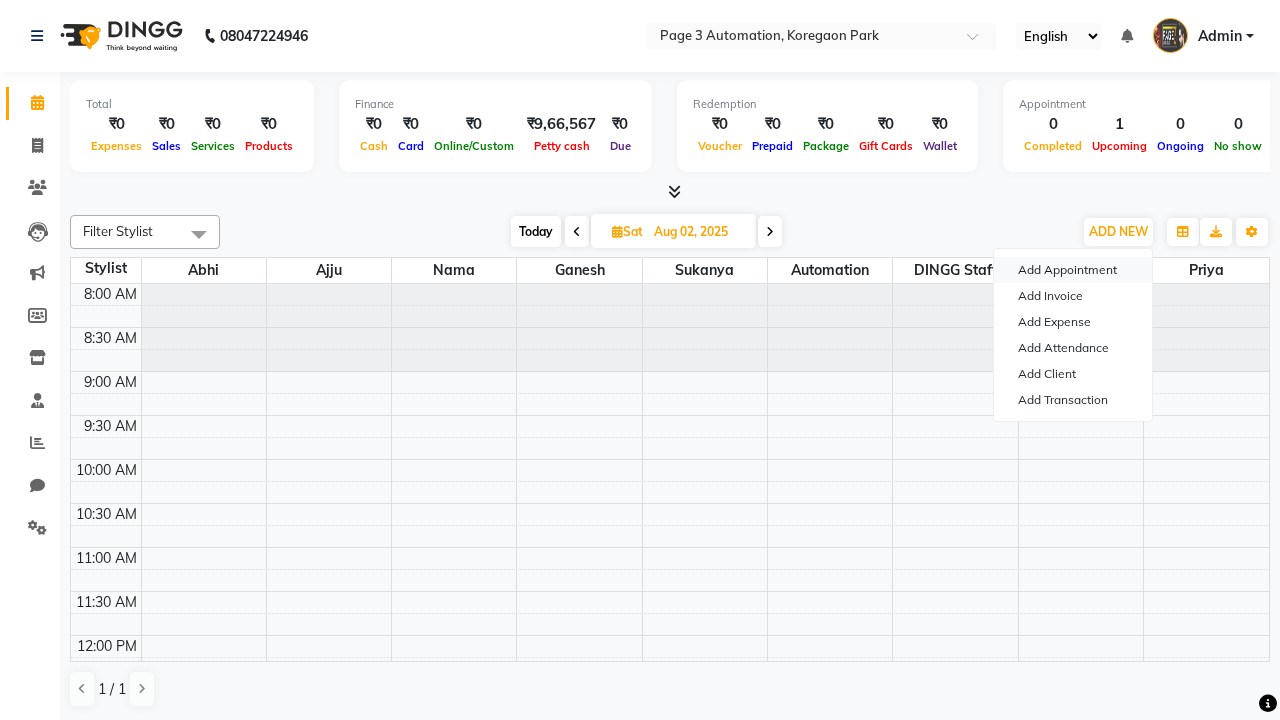 click on "Add Appointment" at bounding box center [1073, 270] 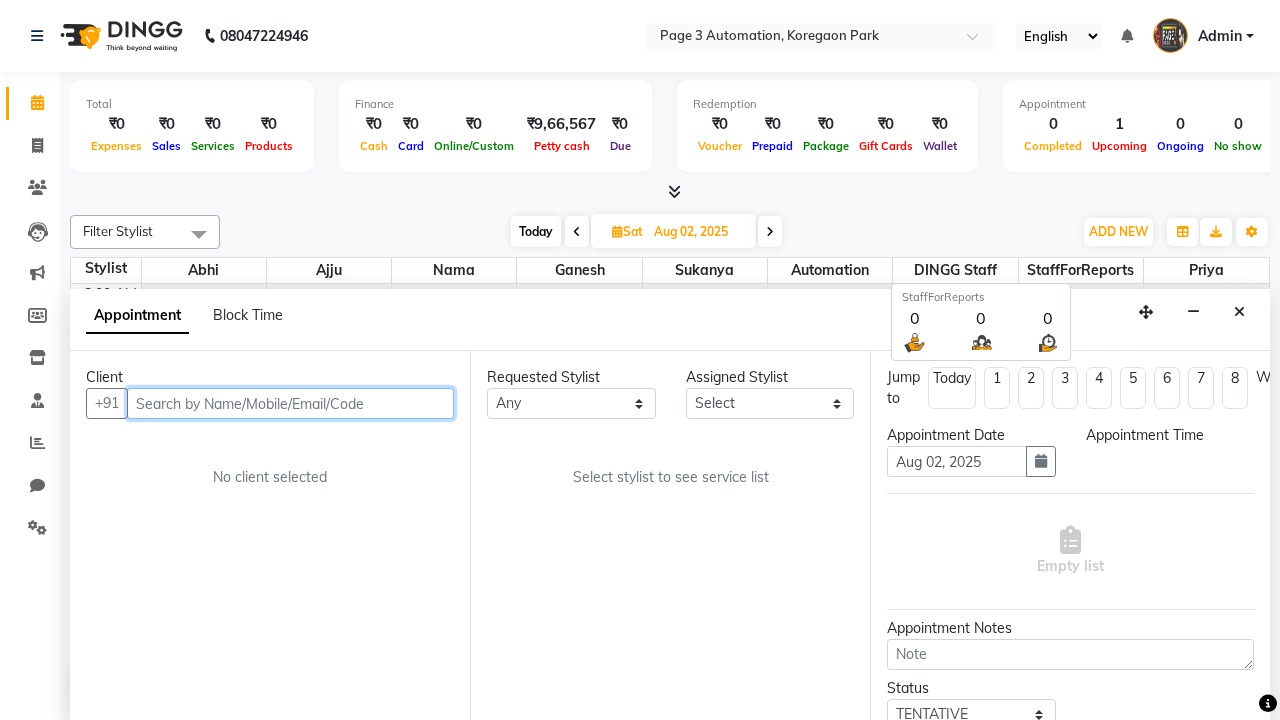 select on "540" 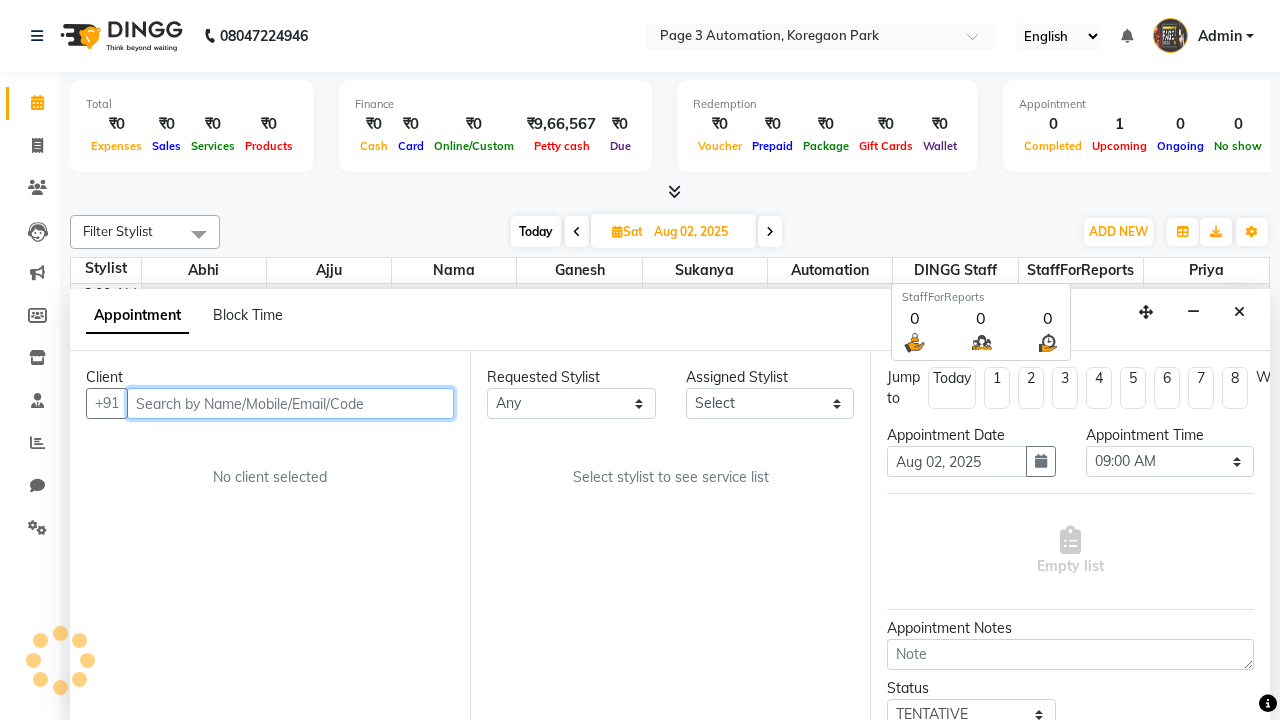 type on "8192346578" 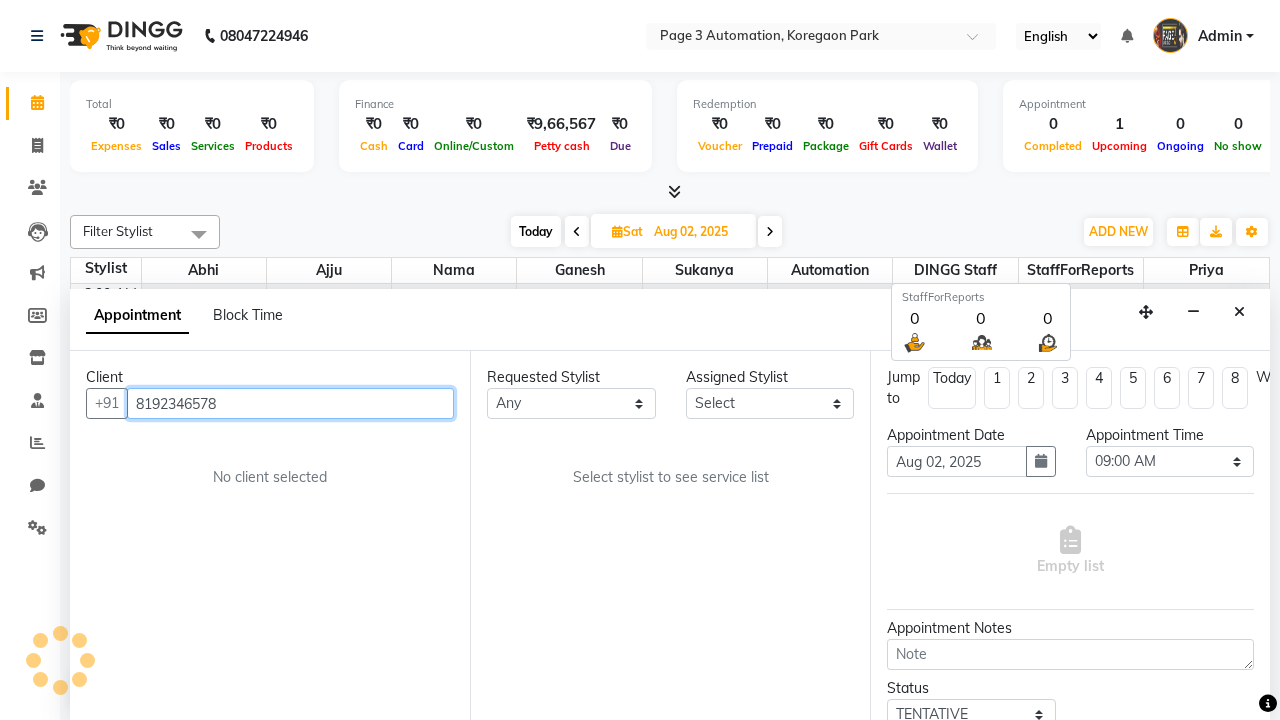scroll, scrollTop: 1, scrollLeft: 0, axis: vertical 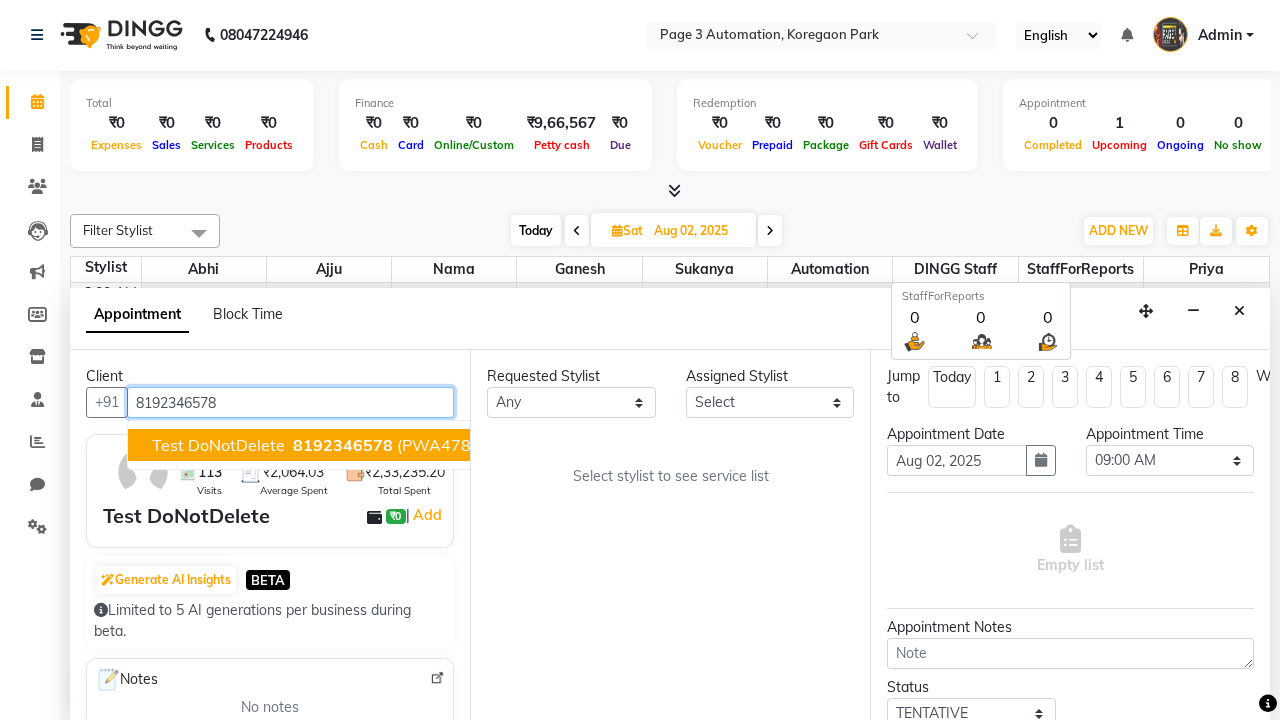click on "8192346578" at bounding box center [343, 445] 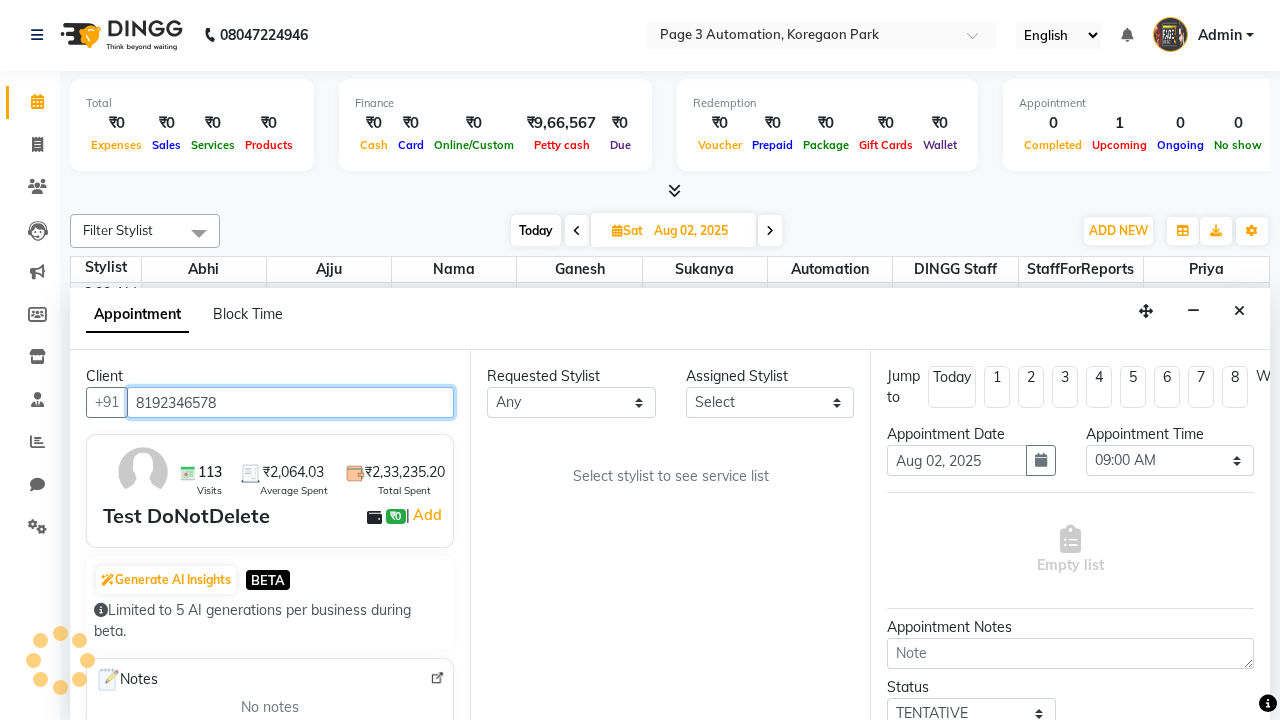 scroll, scrollTop: 0, scrollLeft: 0, axis: both 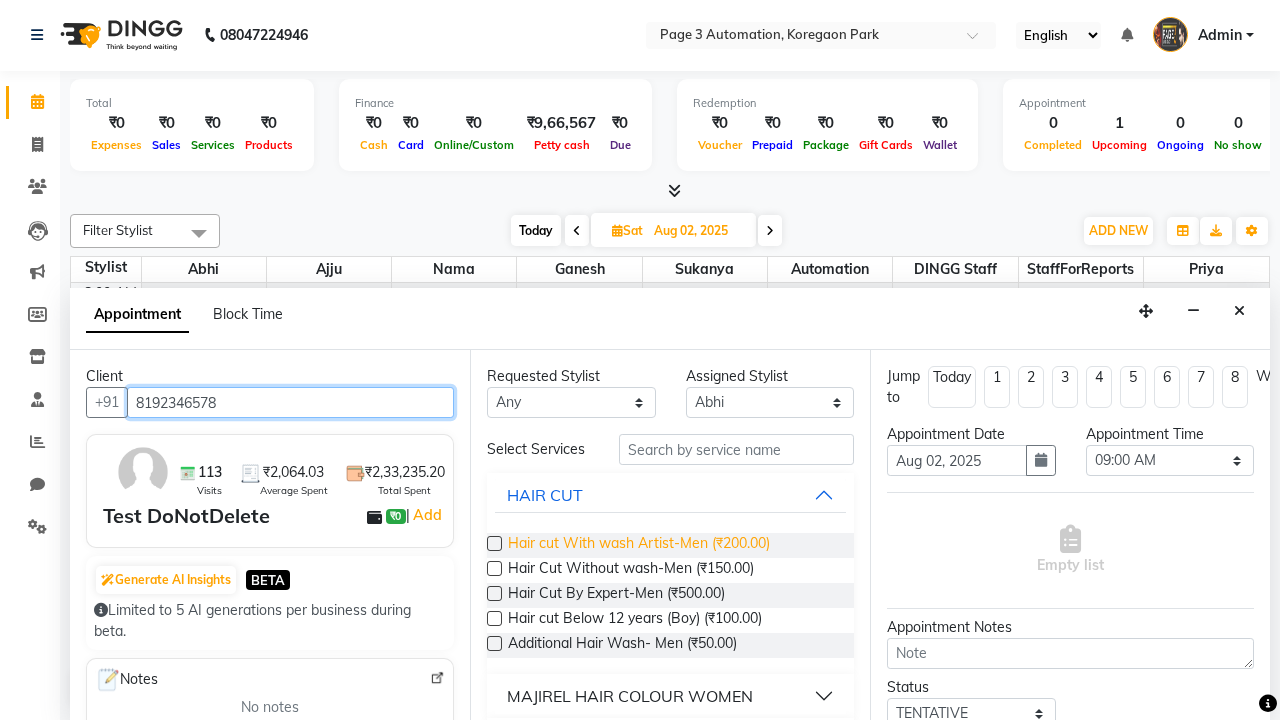 type on "8192346578" 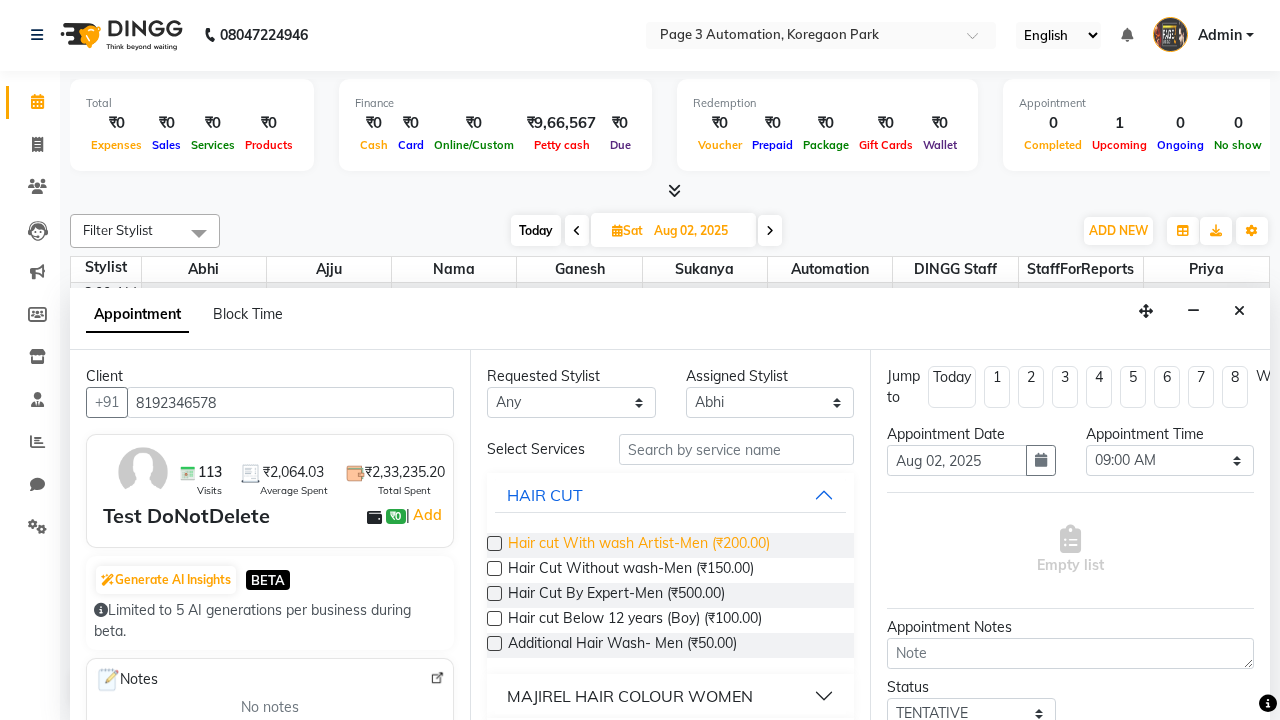 click on "Hair cut With wash Artist-Men (₹200.00)" at bounding box center [639, 545] 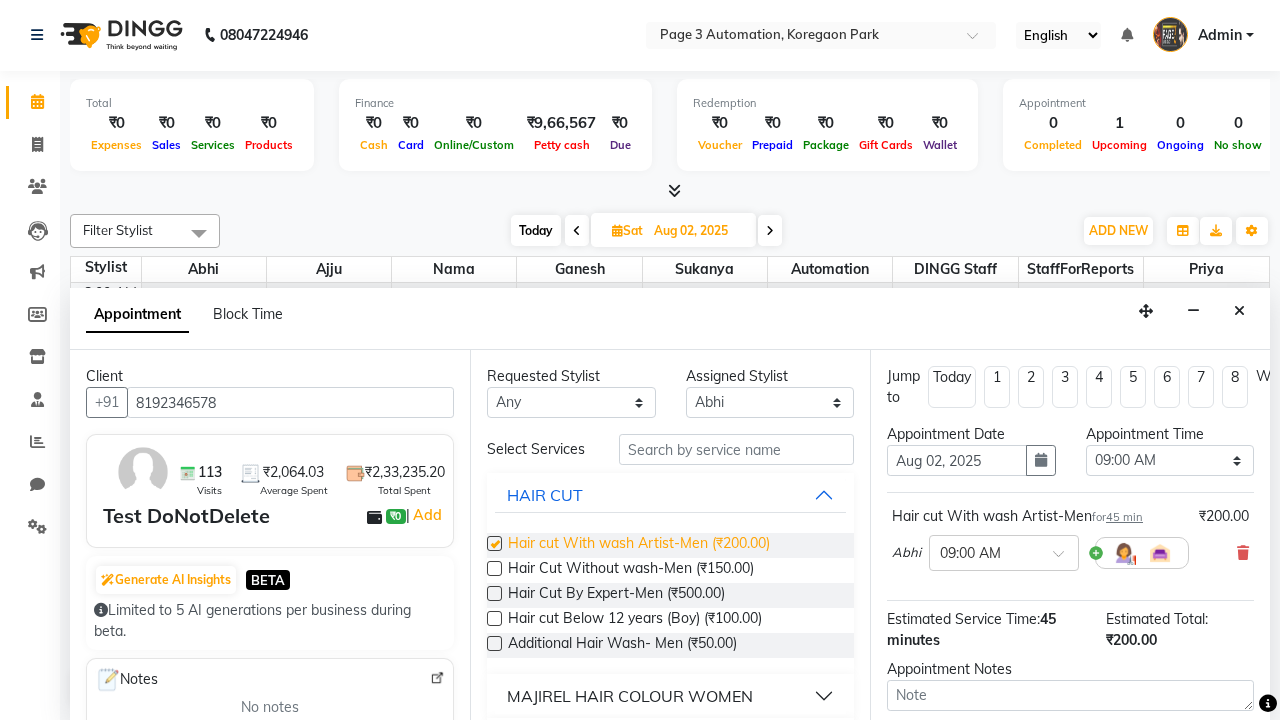 checkbox on "false" 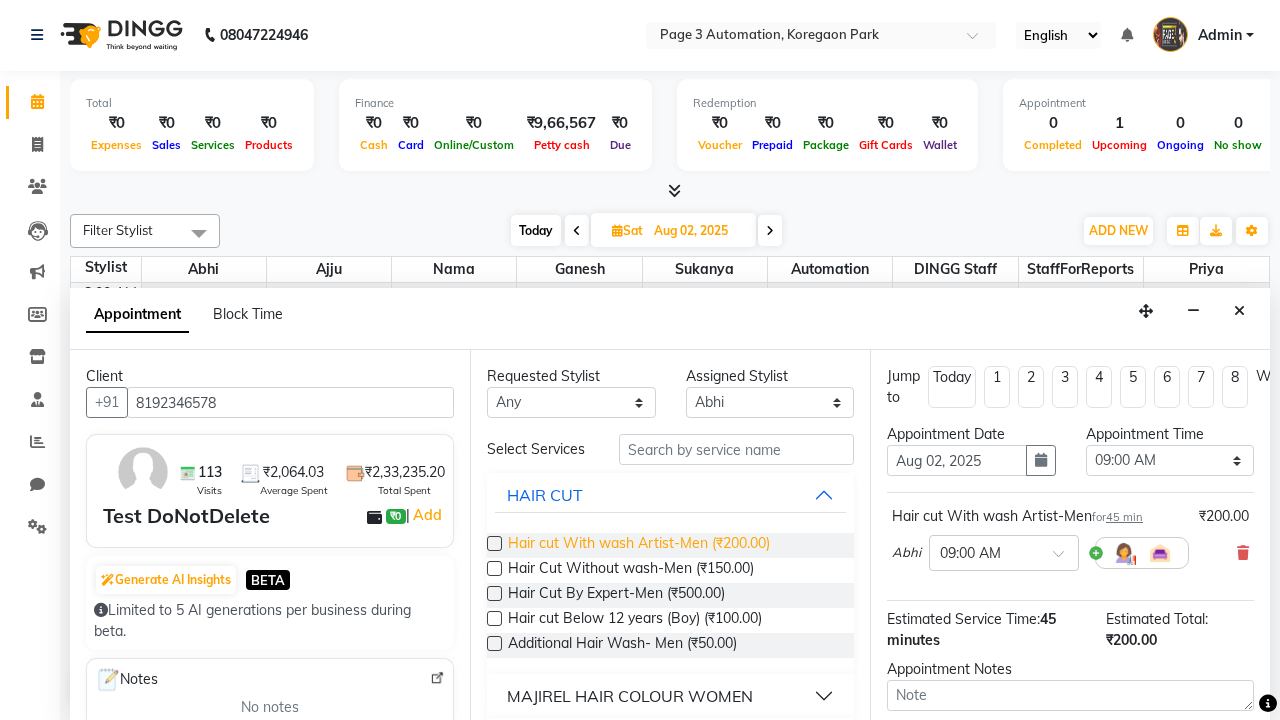 select on "870" 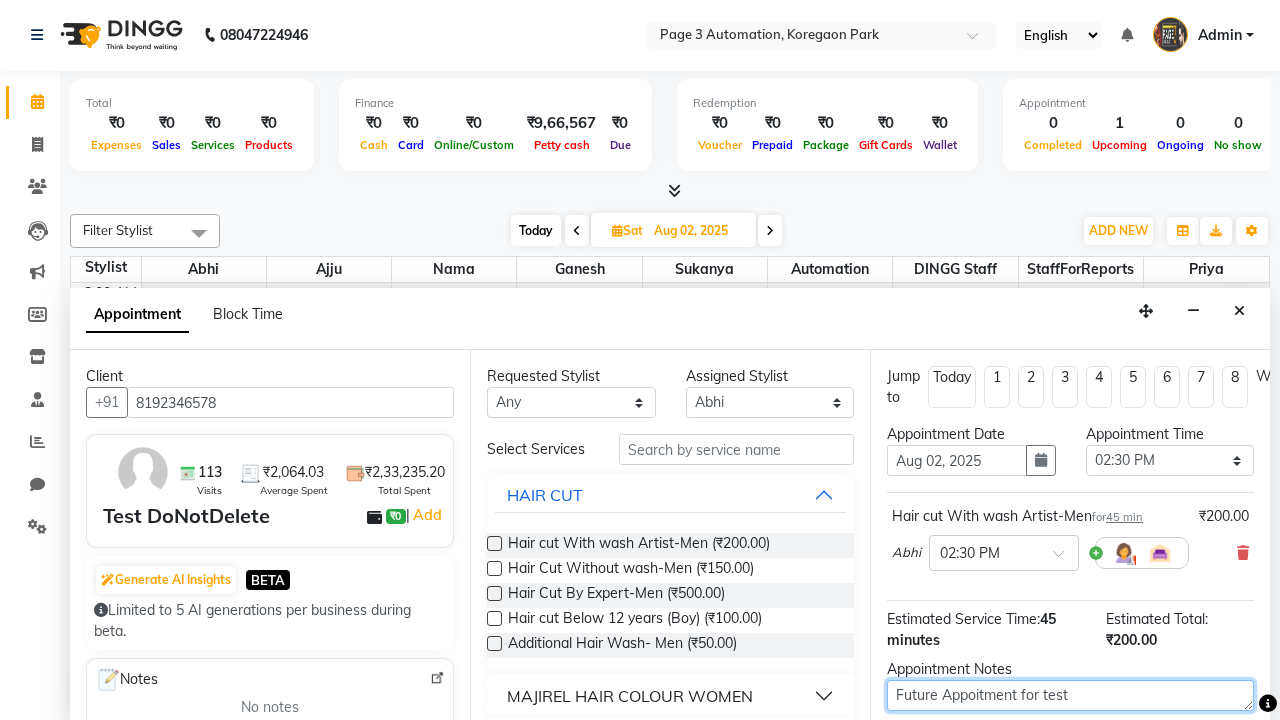 type on "Future Appoitment for test" 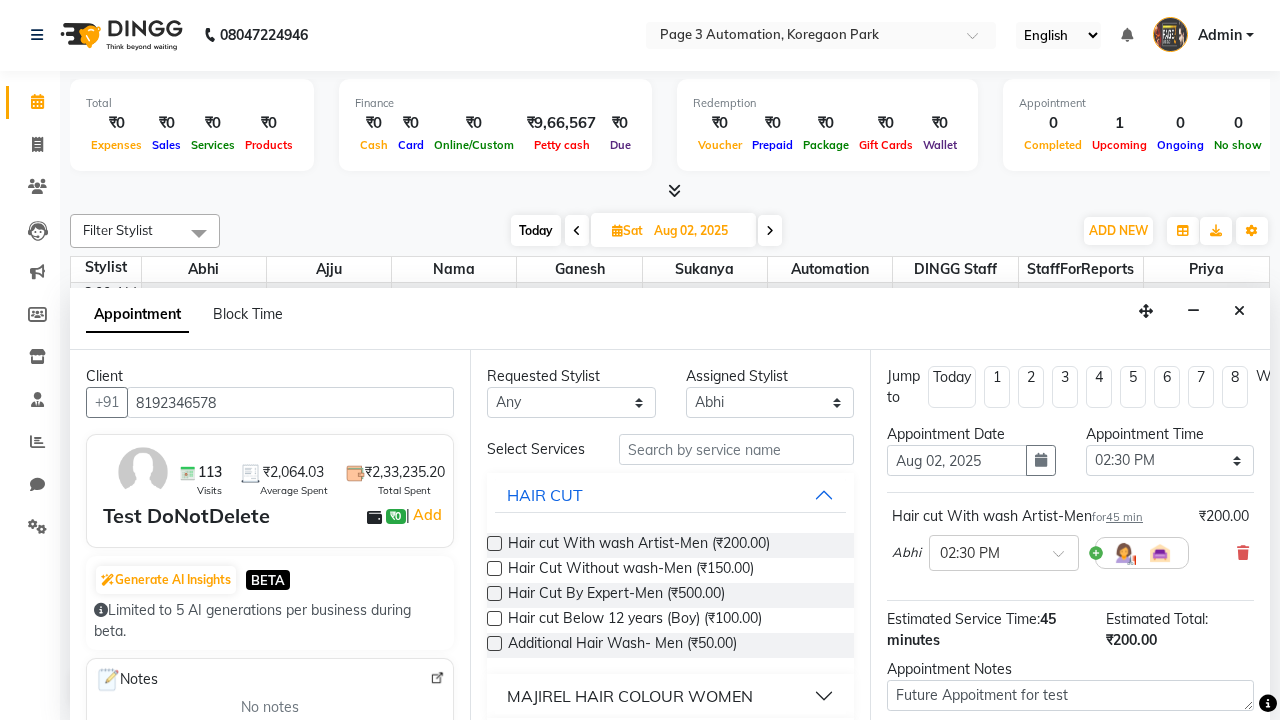 click at bounding box center (1097, 822) 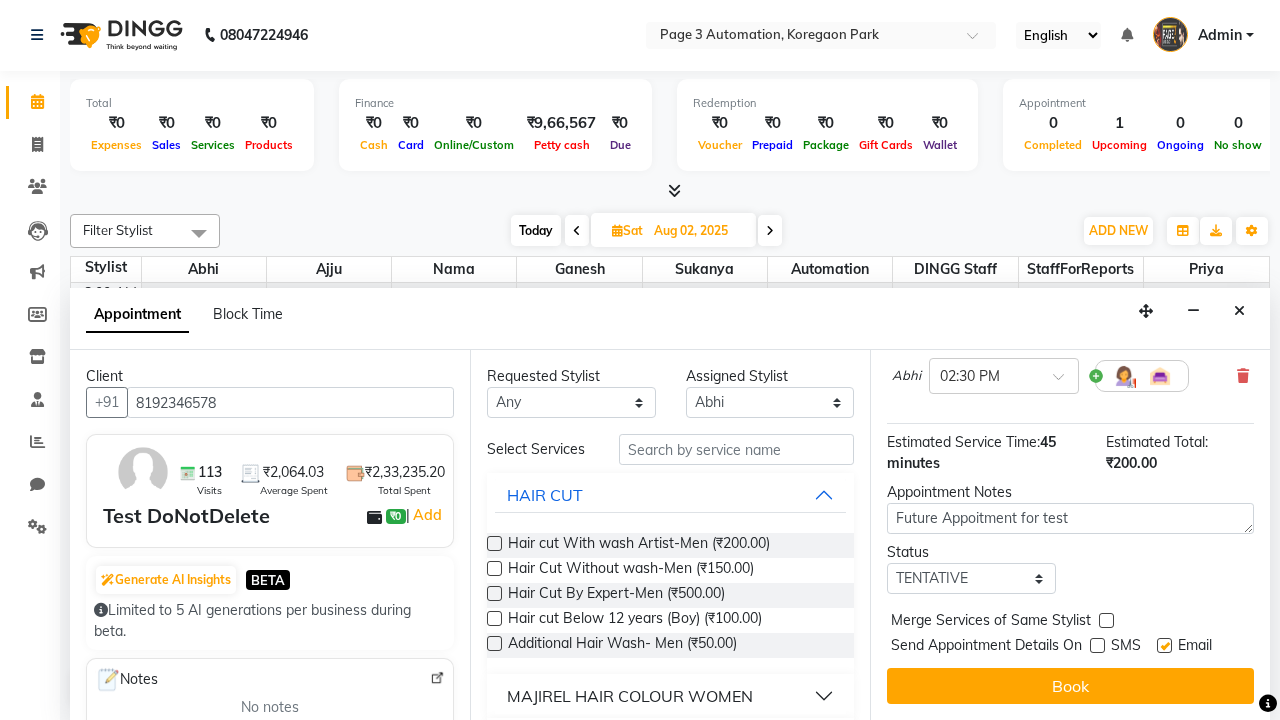click at bounding box center (1164, 645) 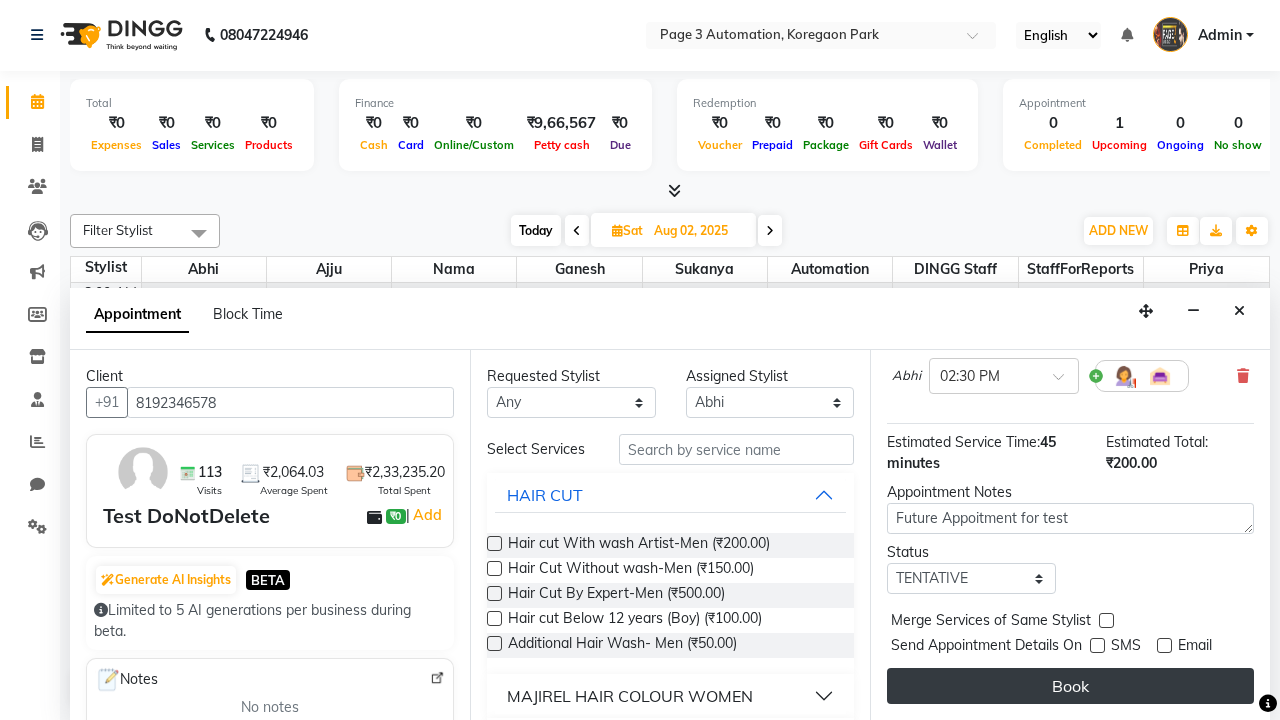 click on "Book" at bounding box center [1070, 686] 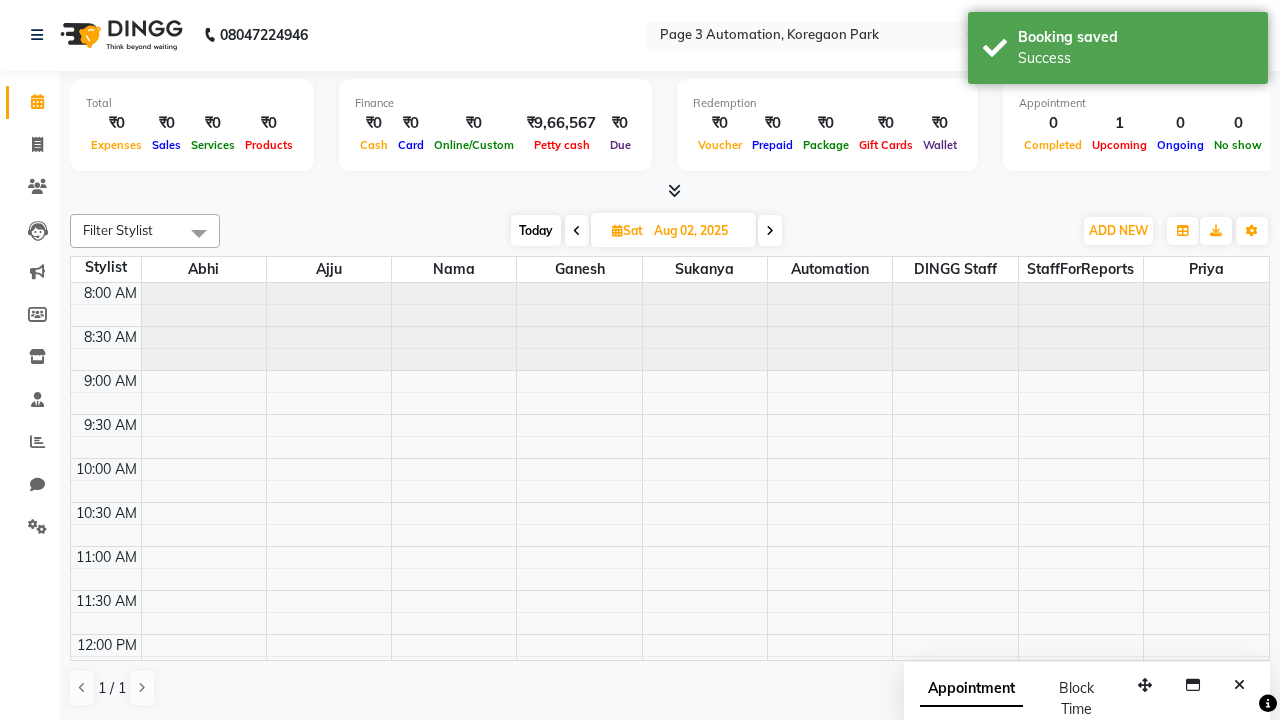 scroll, scrollTop: 0, scrollLeft: 0, axis: both 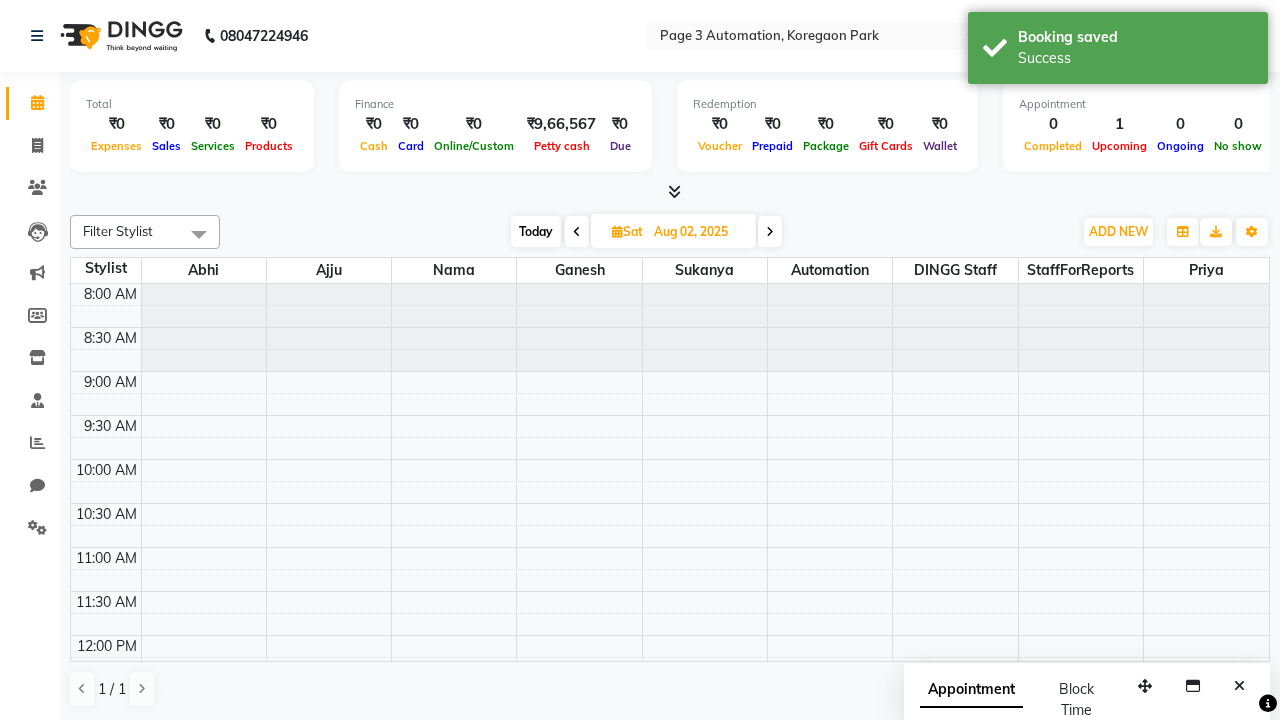 click on "Success" at bounding box center [1135, 58] 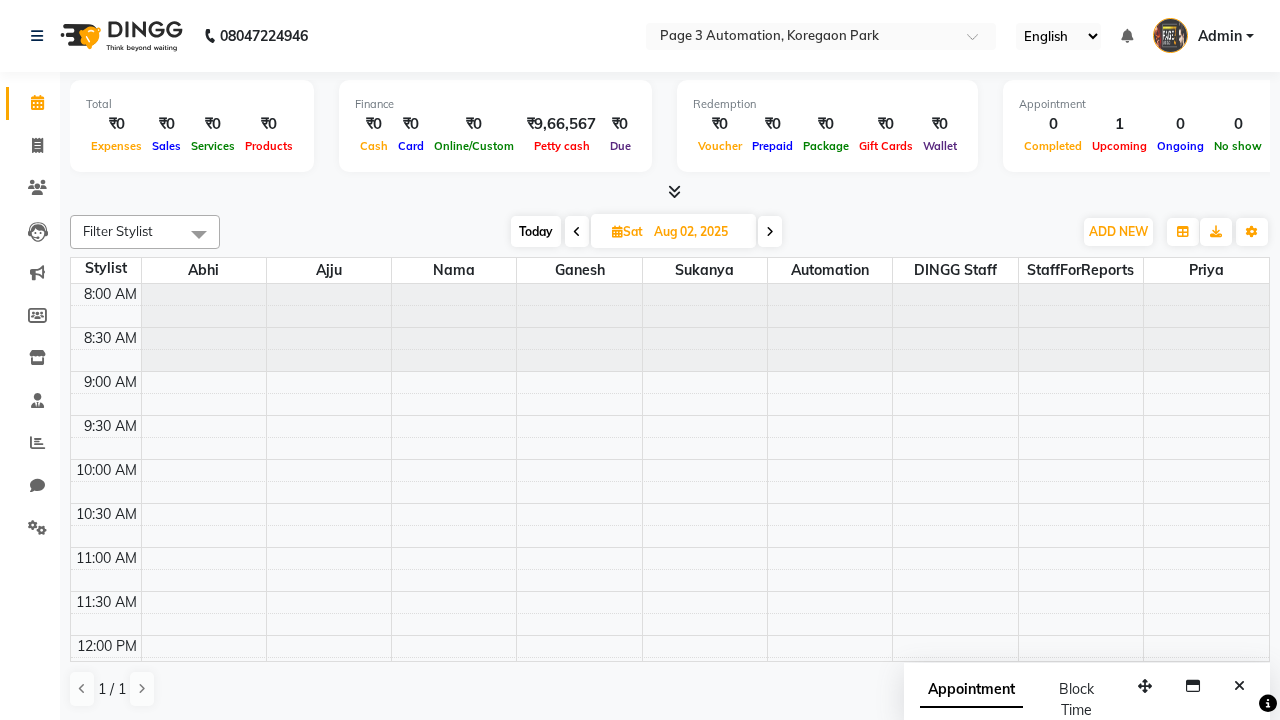 click at bounding box center [199, 234] 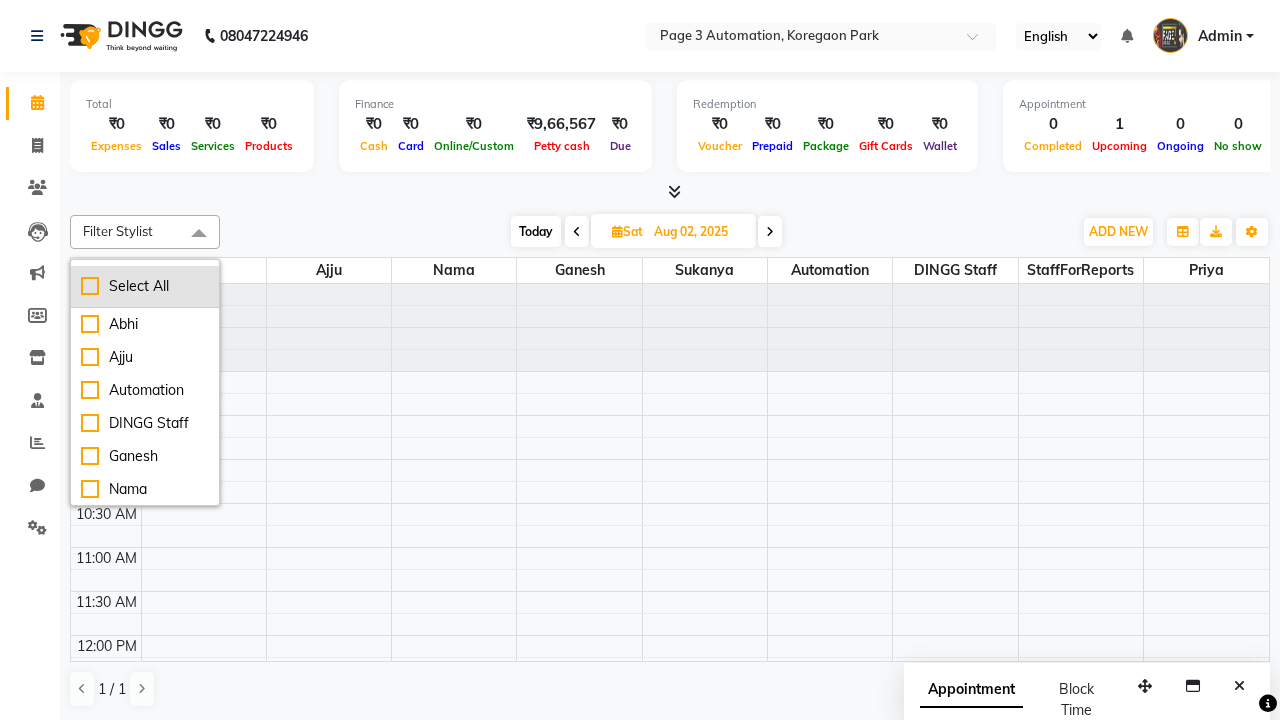 click on "Select All" at bounding box center (145, 286) 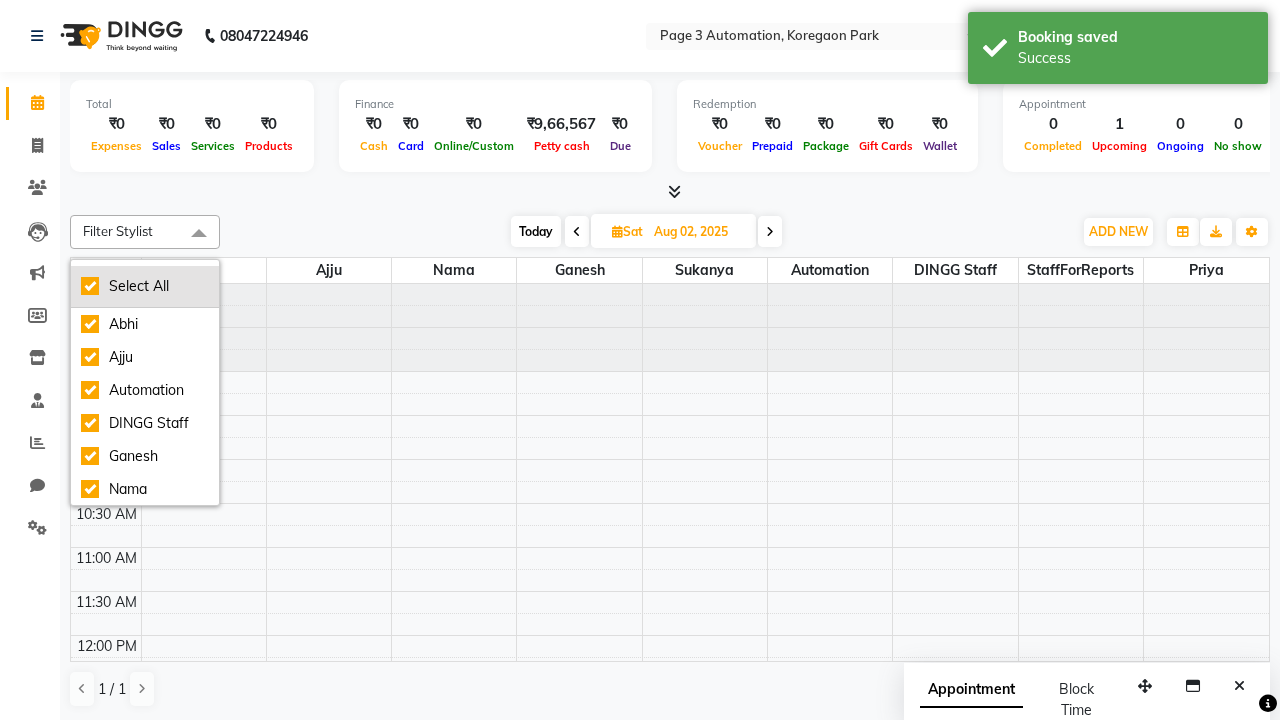 checkbox on "true" 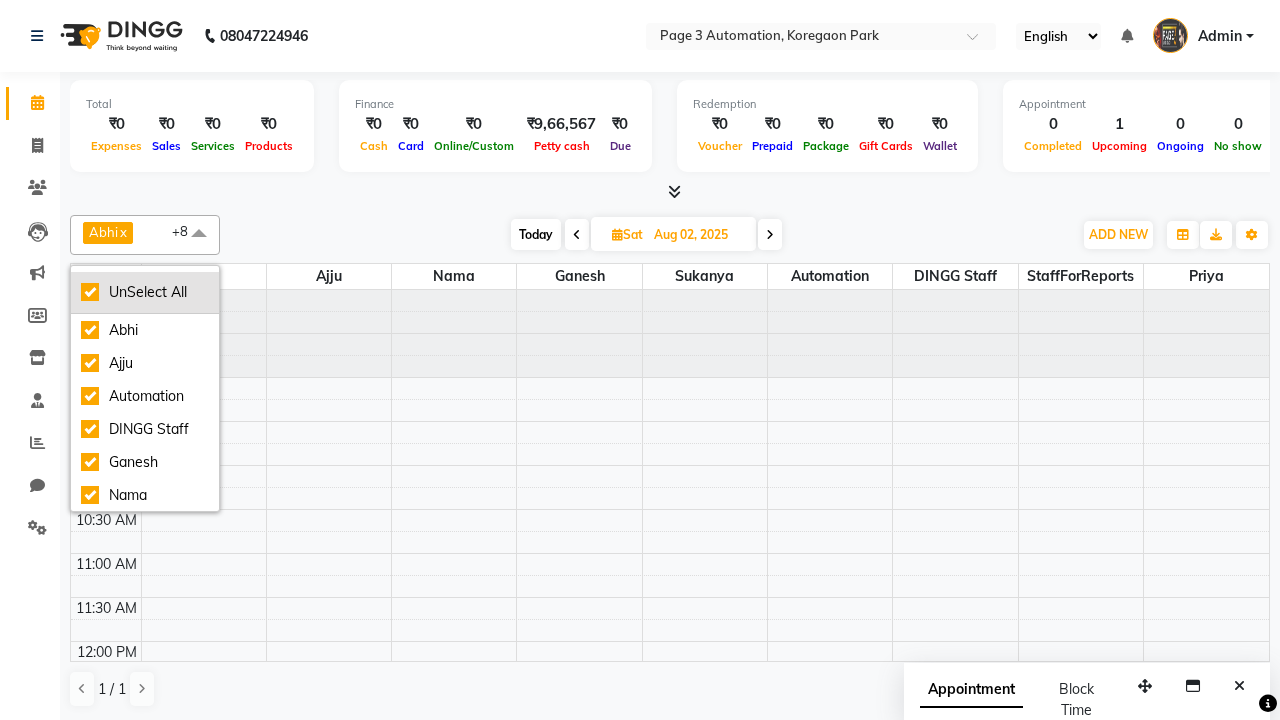 click on "UnSelect All" at bounding box center [145, 292] 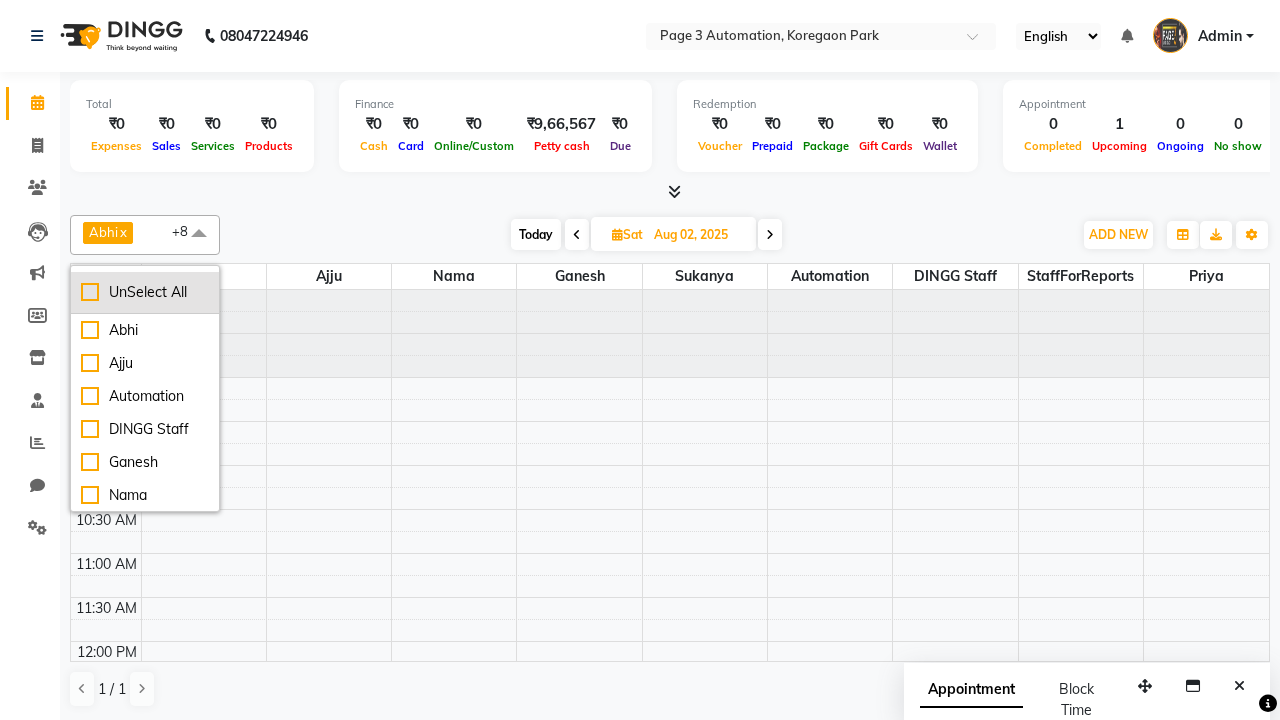 checkbox on "false" 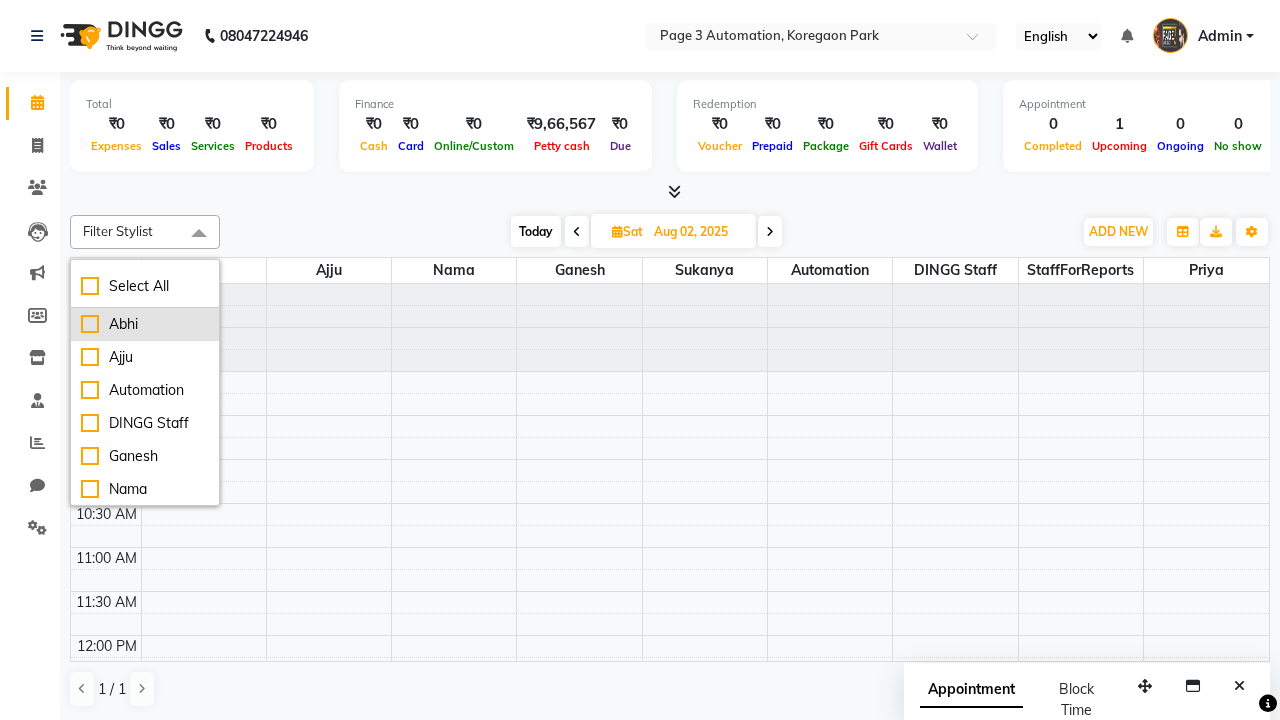 click on "Abhi" at bounding box center [145, 324] 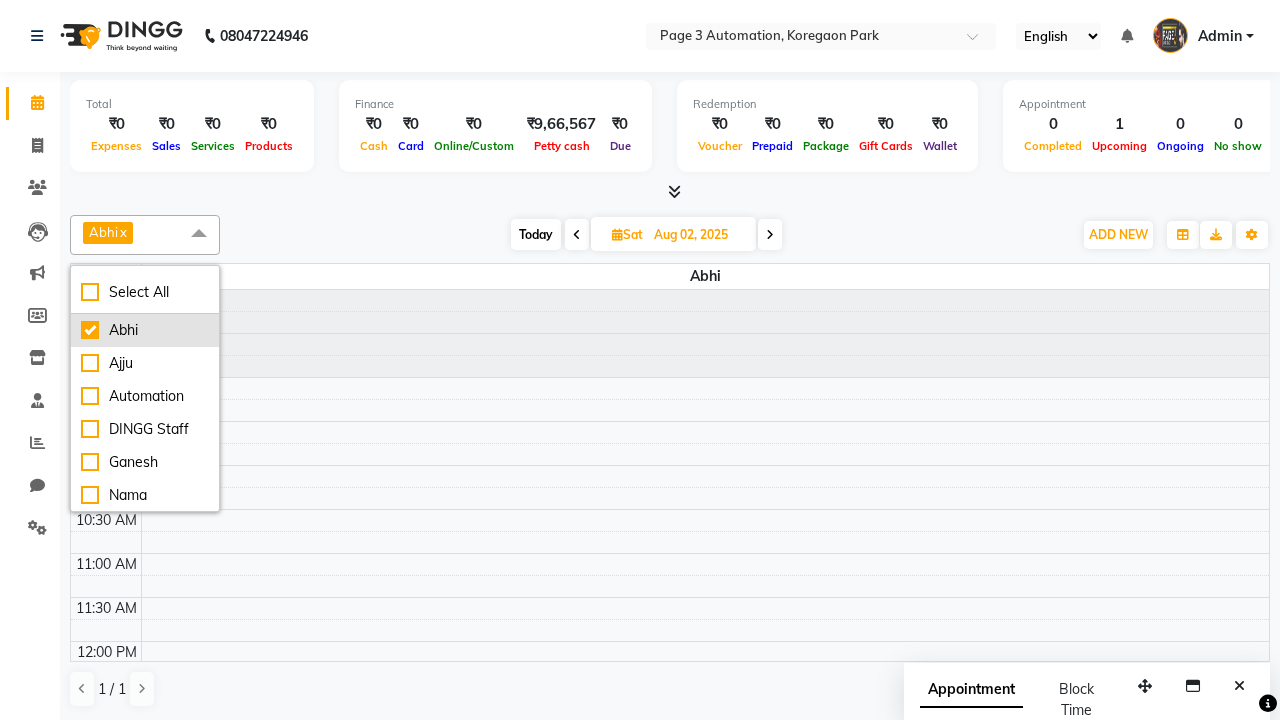 checkbox on "true" 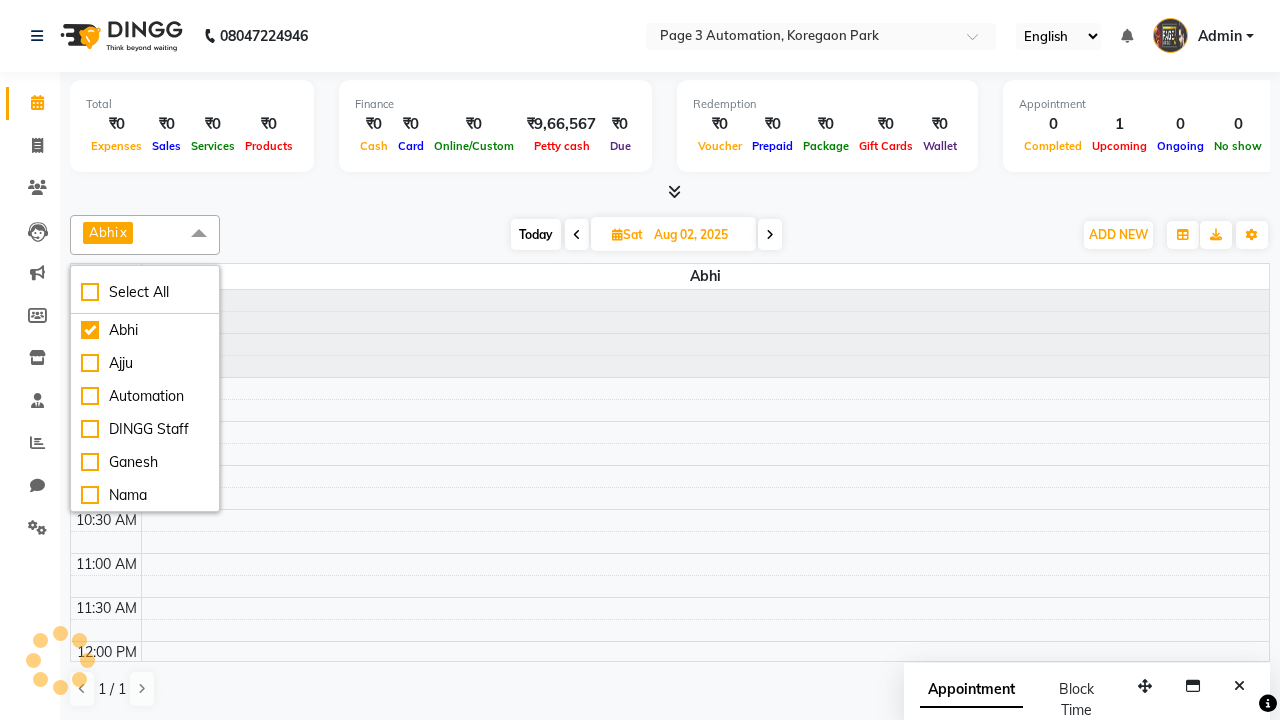 click at bounding box center [199, 234] 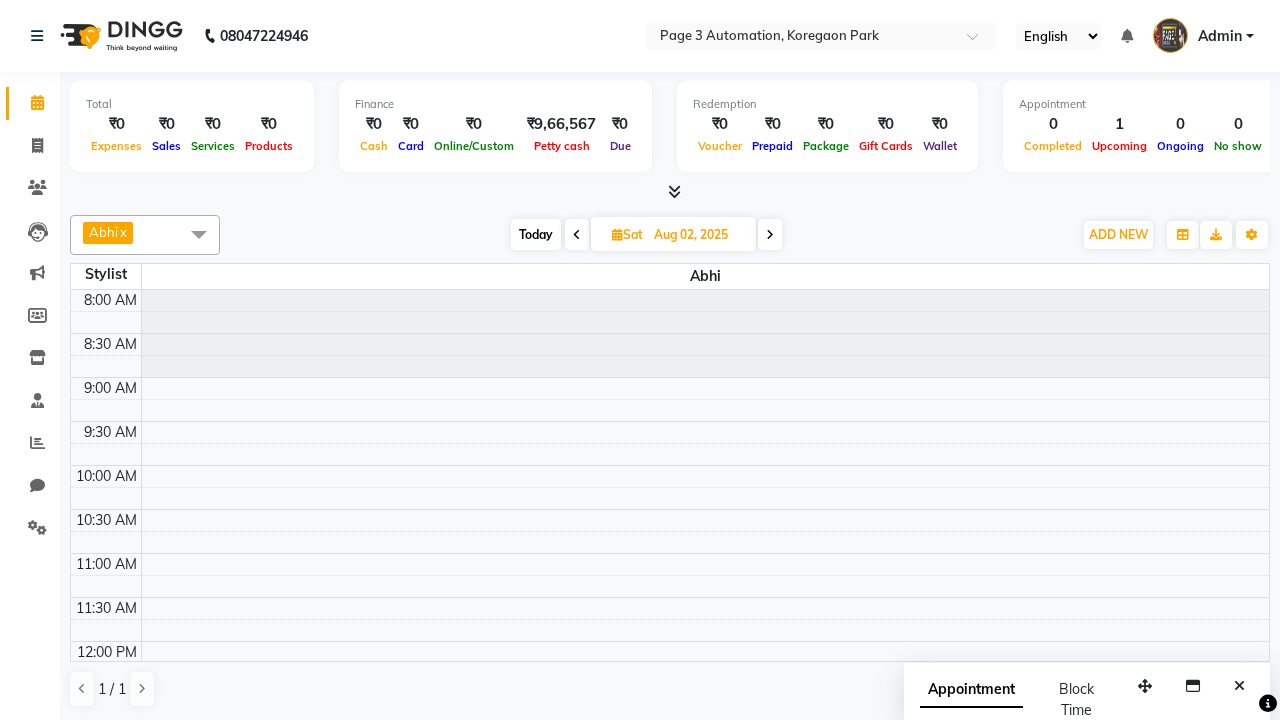 scroll, scrollTop: 419, scrollLeft: 0, axis: vertical 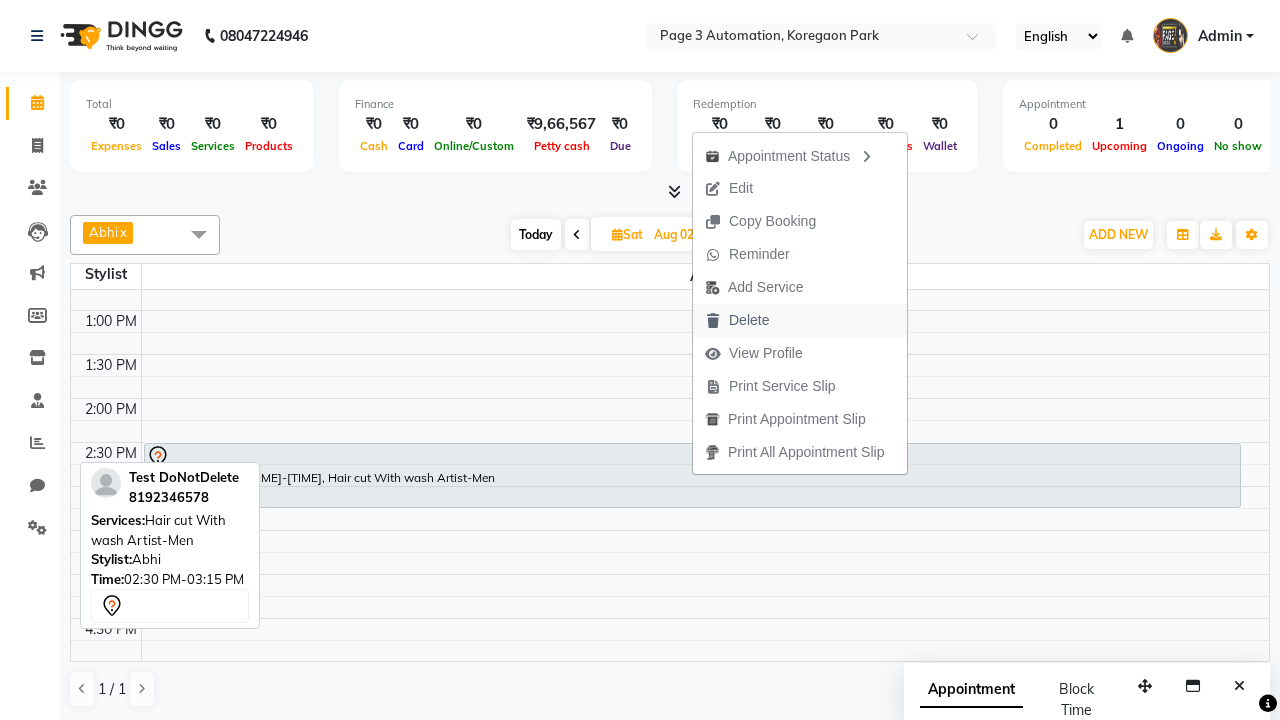 click on "Delete" at bounding box center (800, 320) 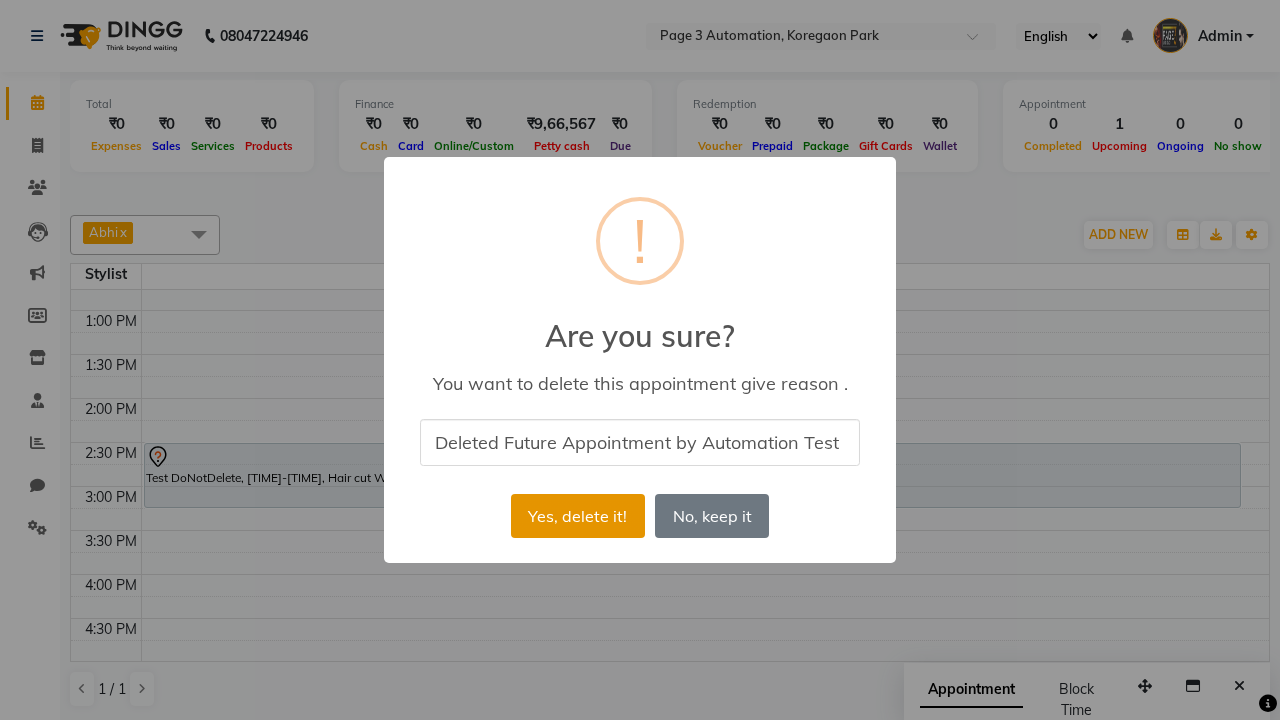 type on "Deleted Future Appointment by Automation Test" 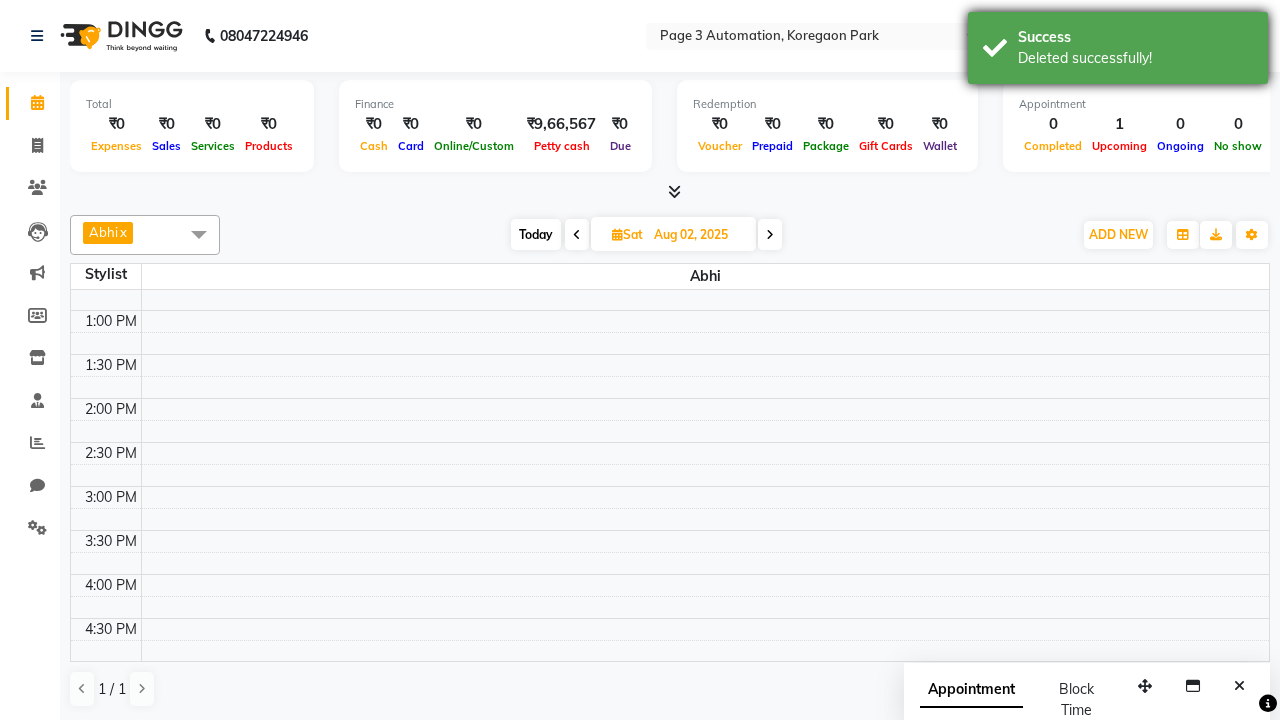 click on "Deleted successfully!" at bounding box center (1135, 58) 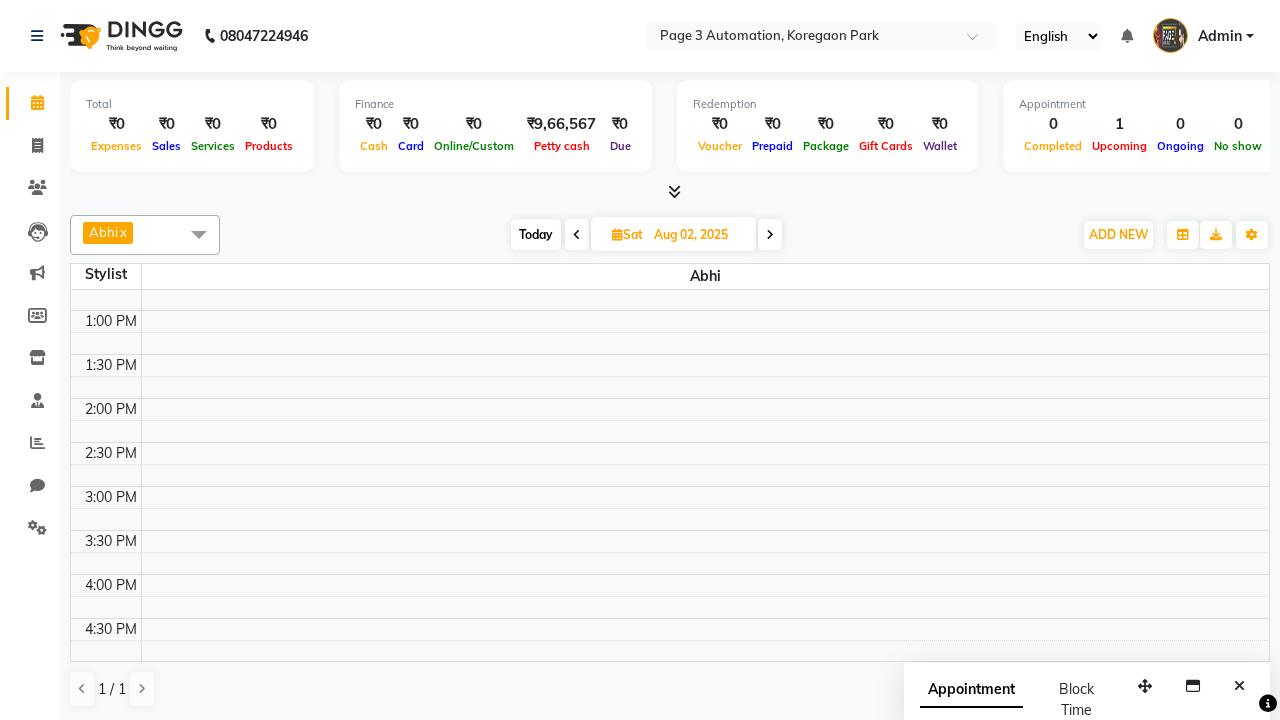 click at bounding box center [199, 234] 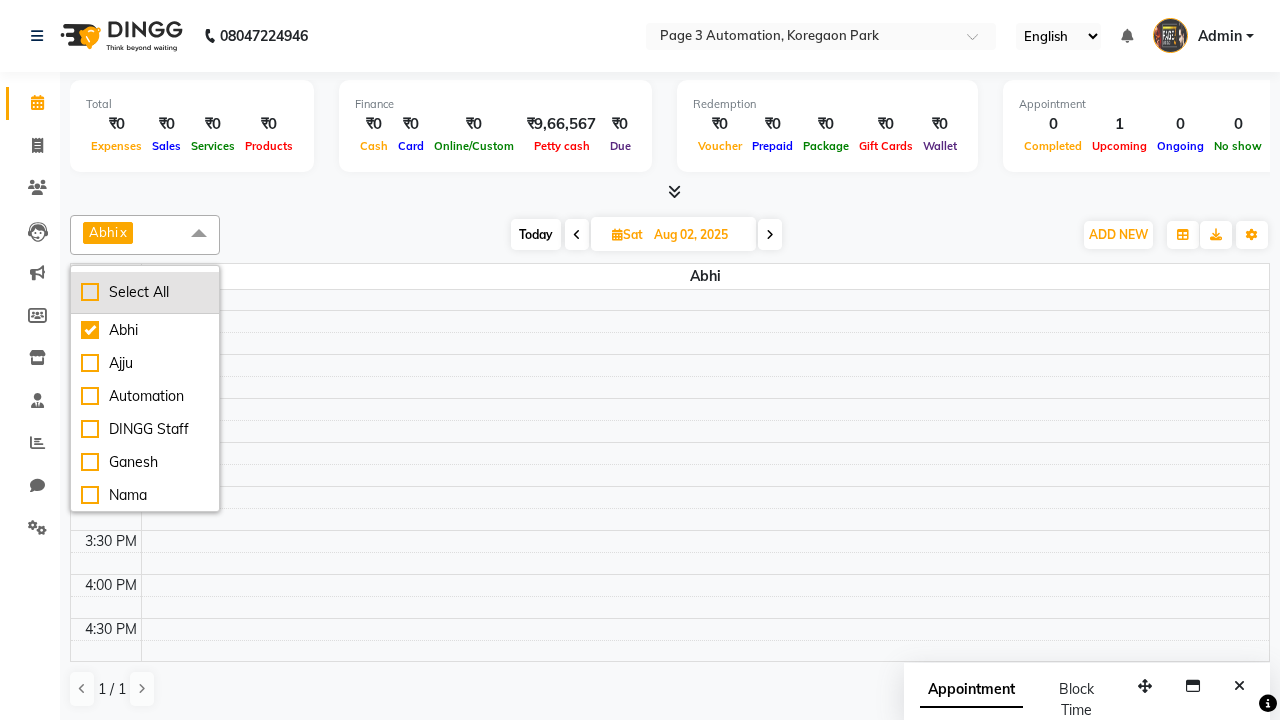 click on "Select All" at bounding box center (145, 292) 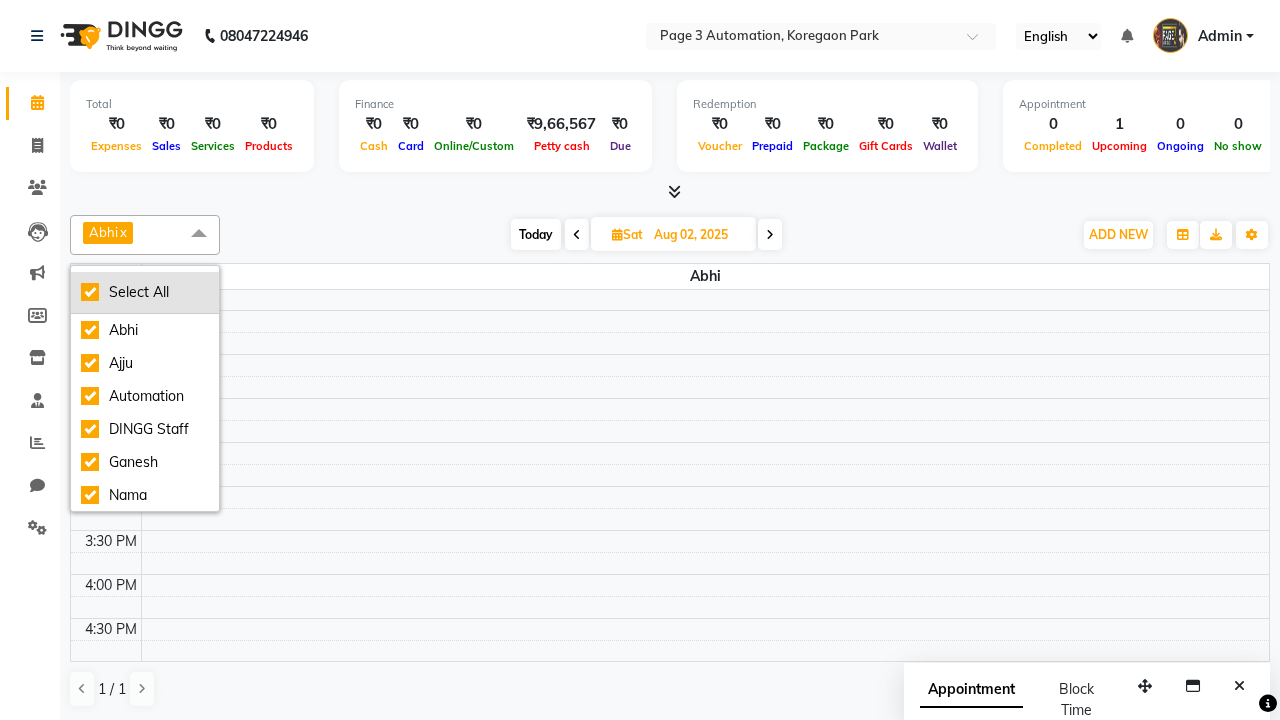 checkbox on "true" 